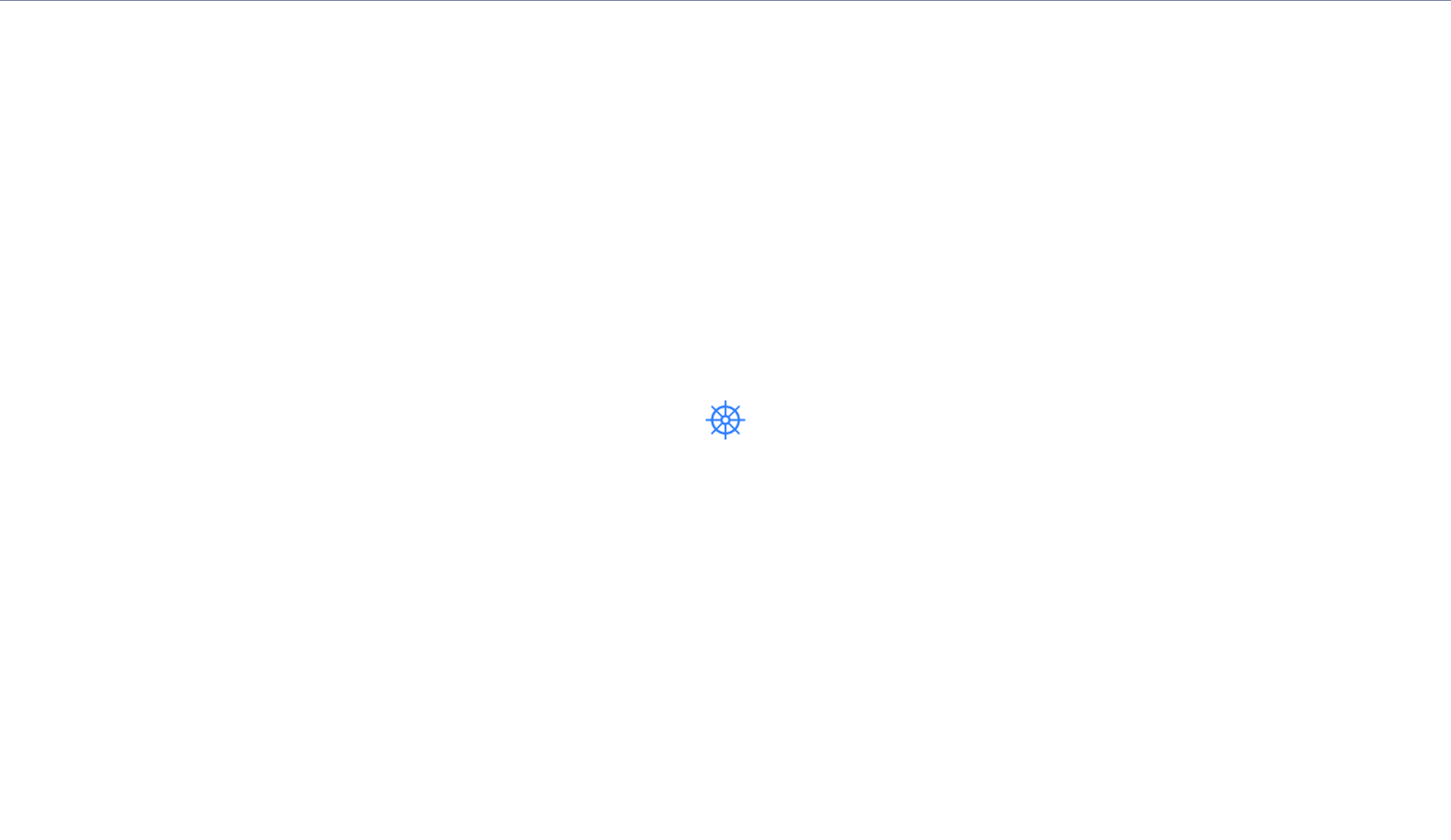 scroll, scrollTop: 0, scrollLeft: 0, axis: both 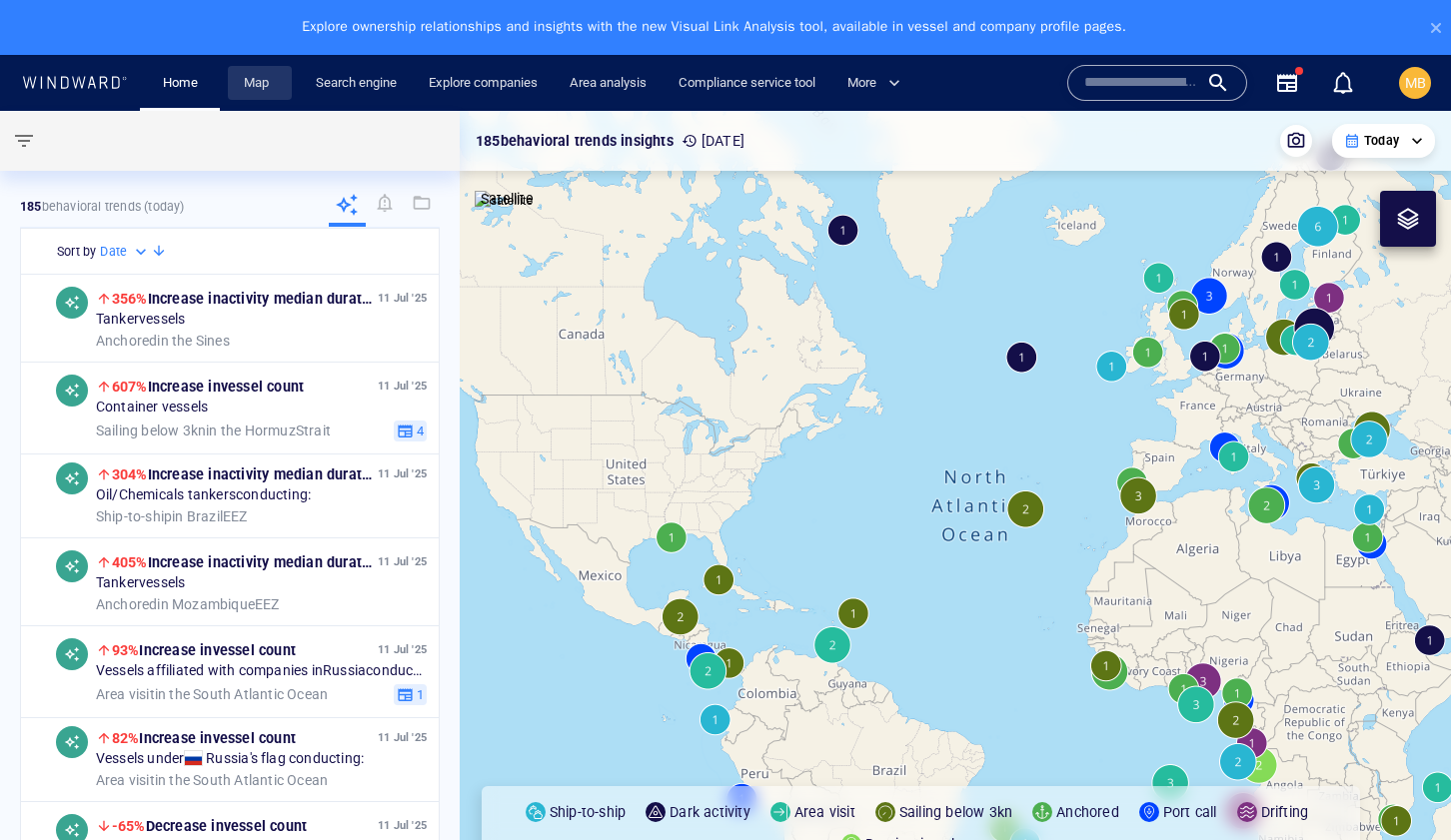 click on "Map" at bounding box center [260, 83] 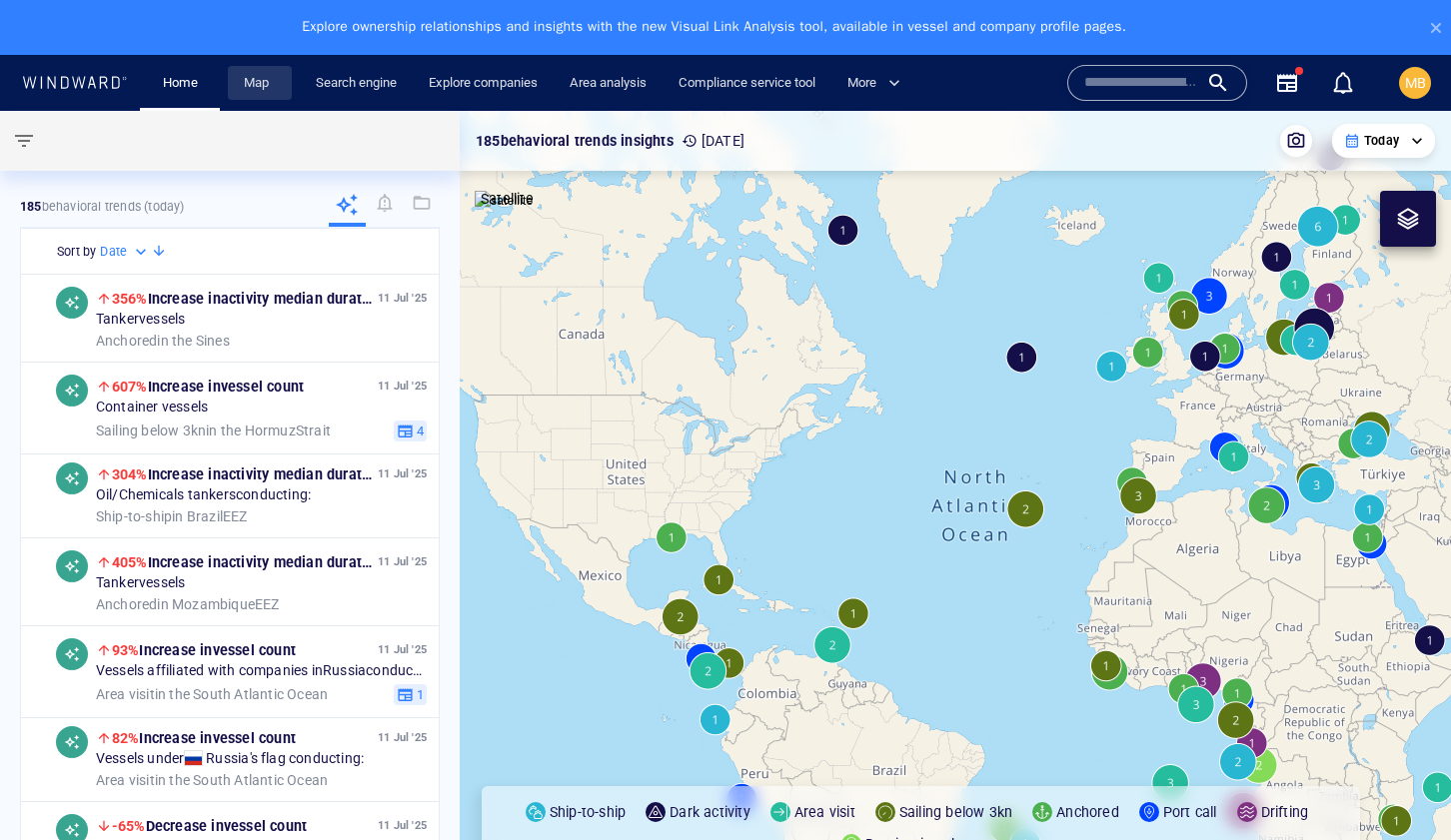 scroll, scrollTop: 0, scrollLeft: 0, axis: both 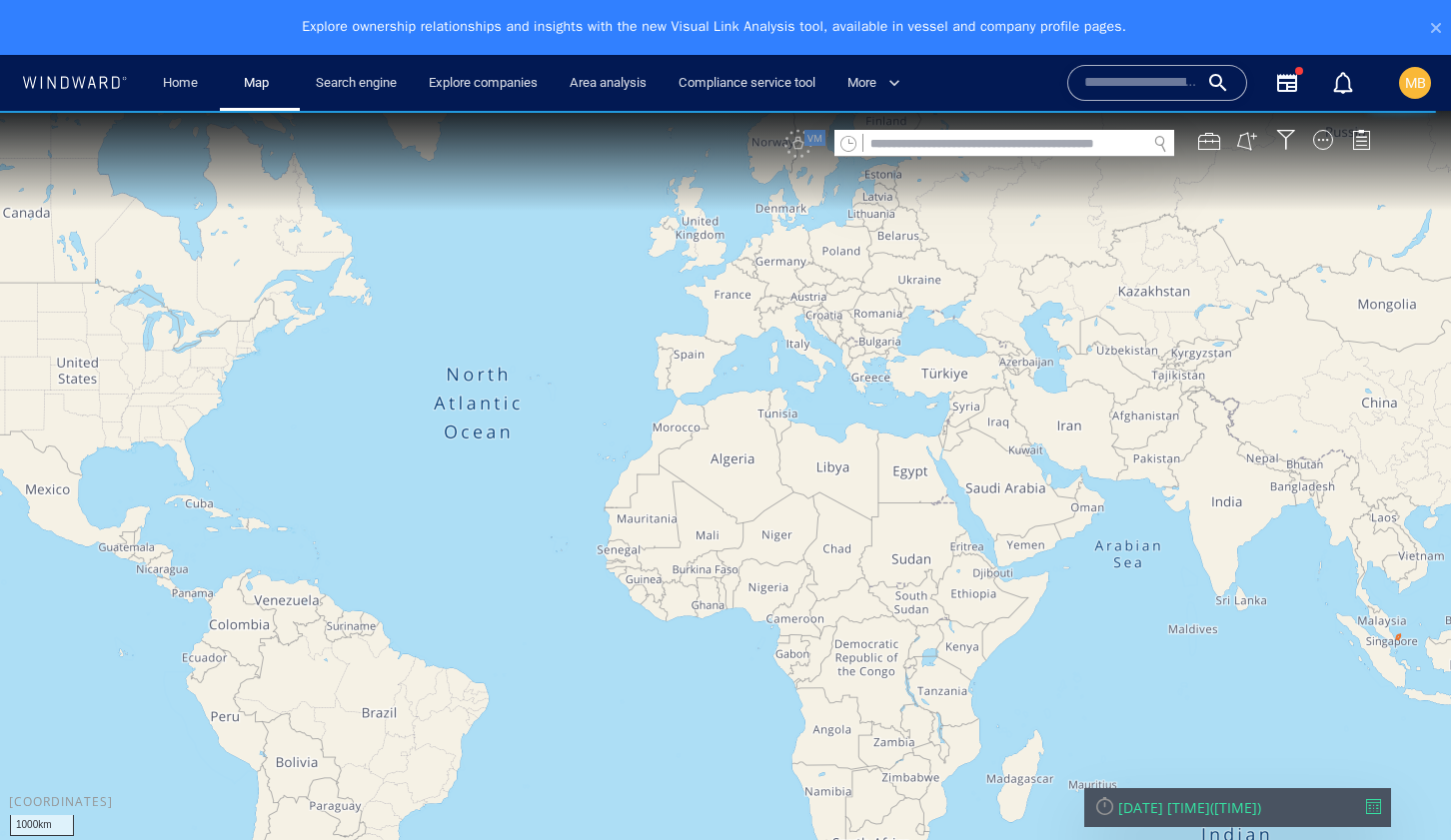 click on "VM" at bounding box center [1087, 144] 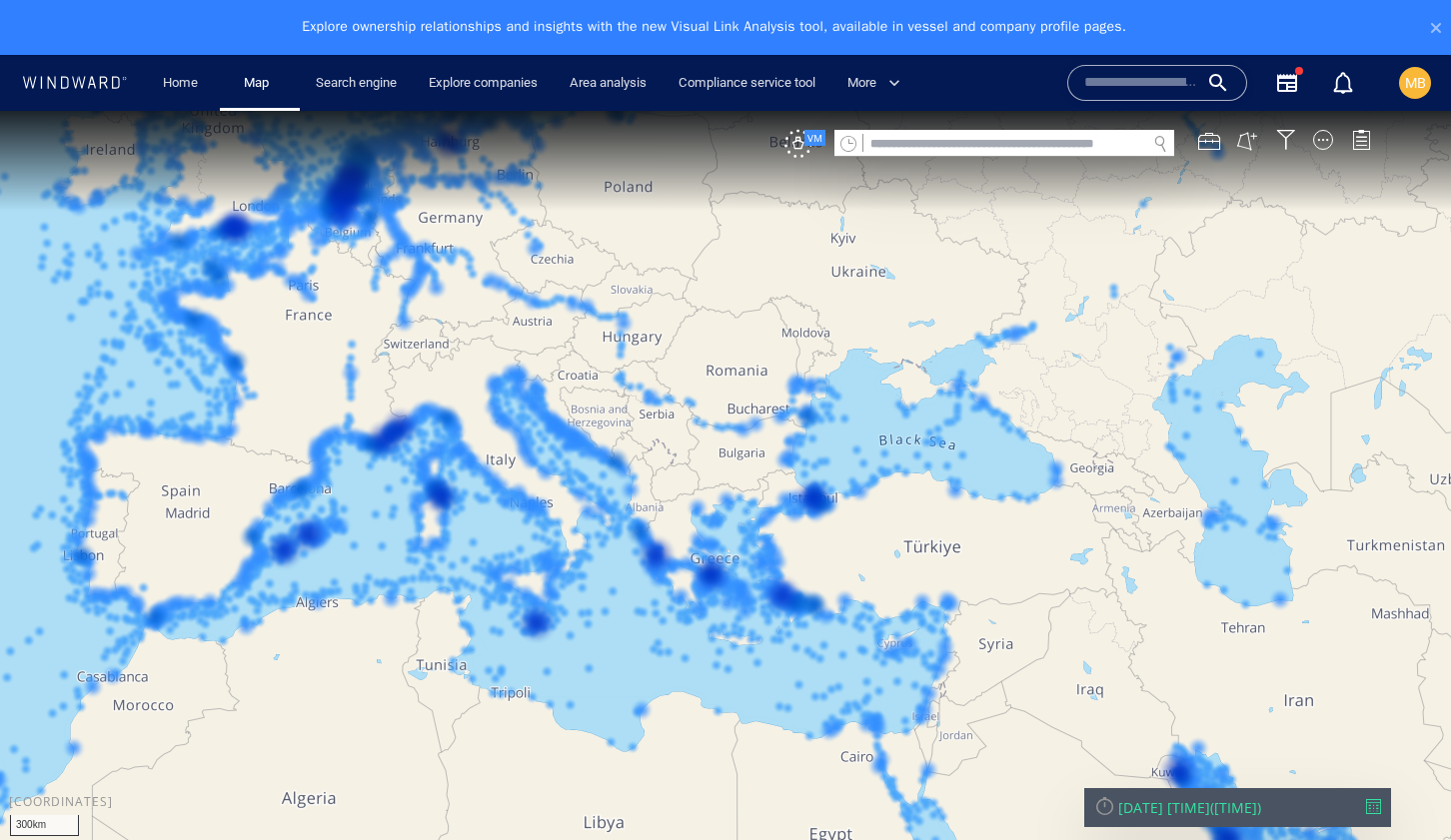 drag, startPoint x: 866, startPoint y: 380, endPoint x: 952, endPoint y: 294, distance: 121.62237 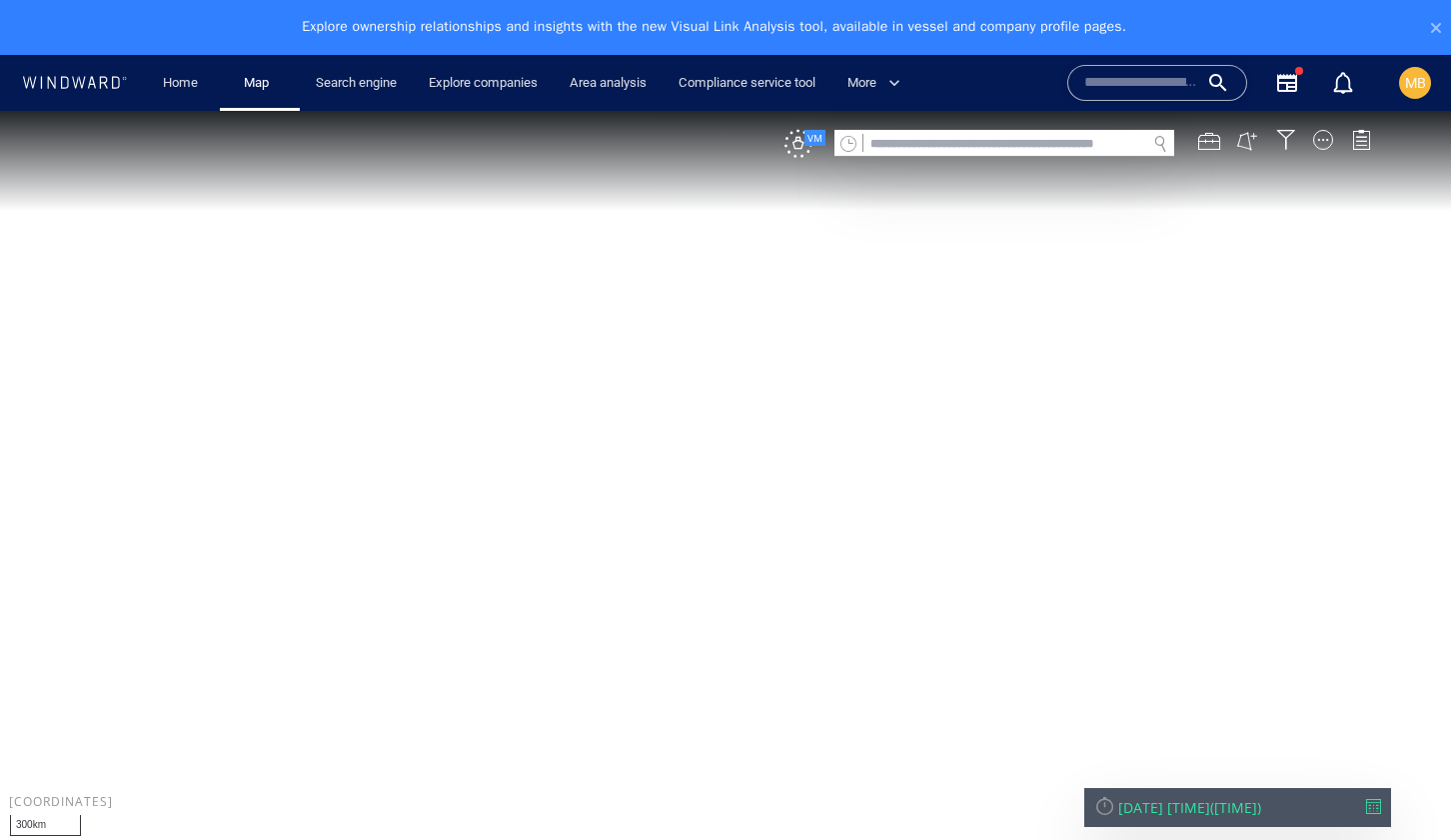 click at bounding box center [726, 492] 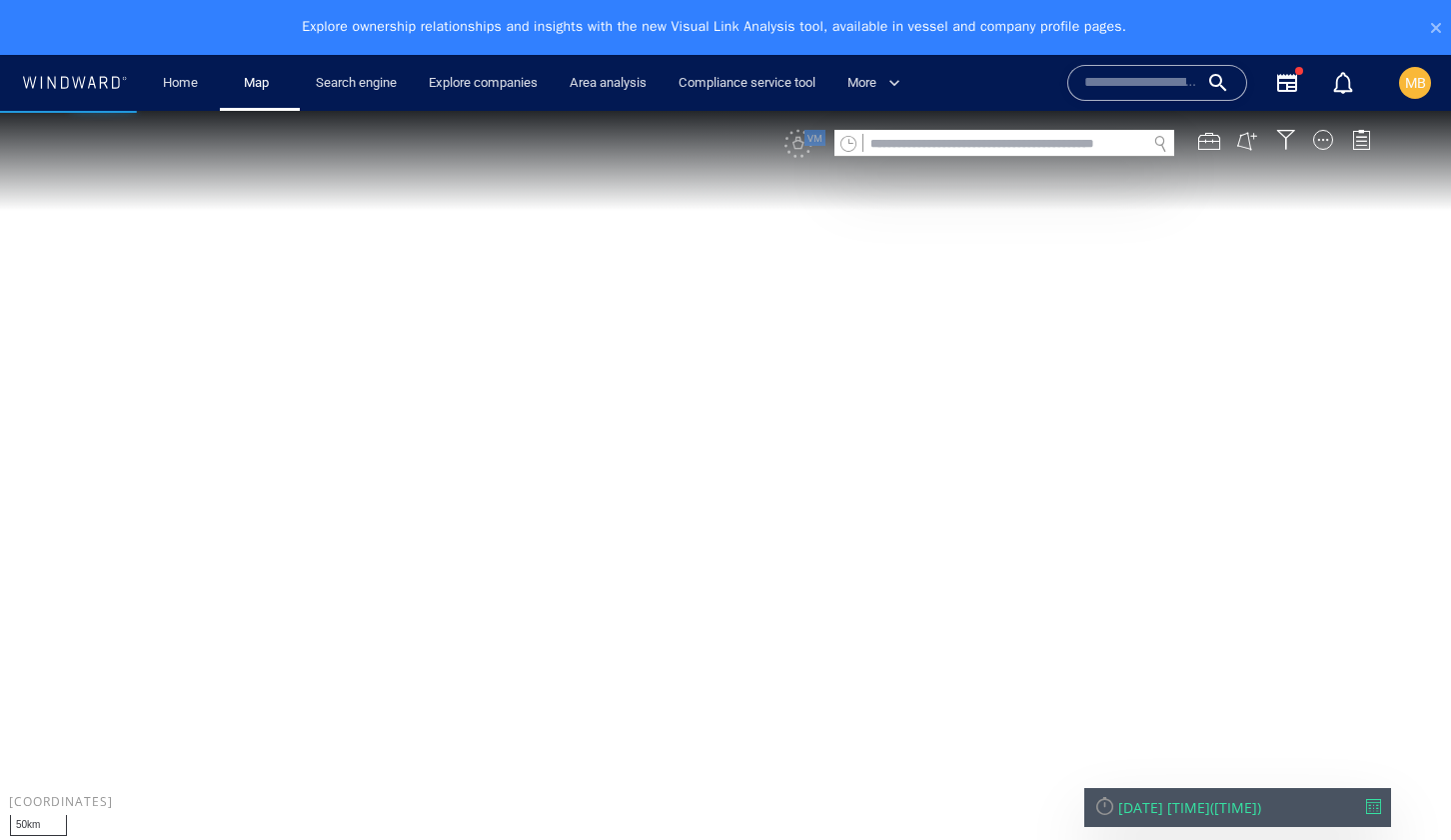drag, startPoint x: 725, startPoint y: 576, endPoint x: 725, endPoint y: 443, distance: 133 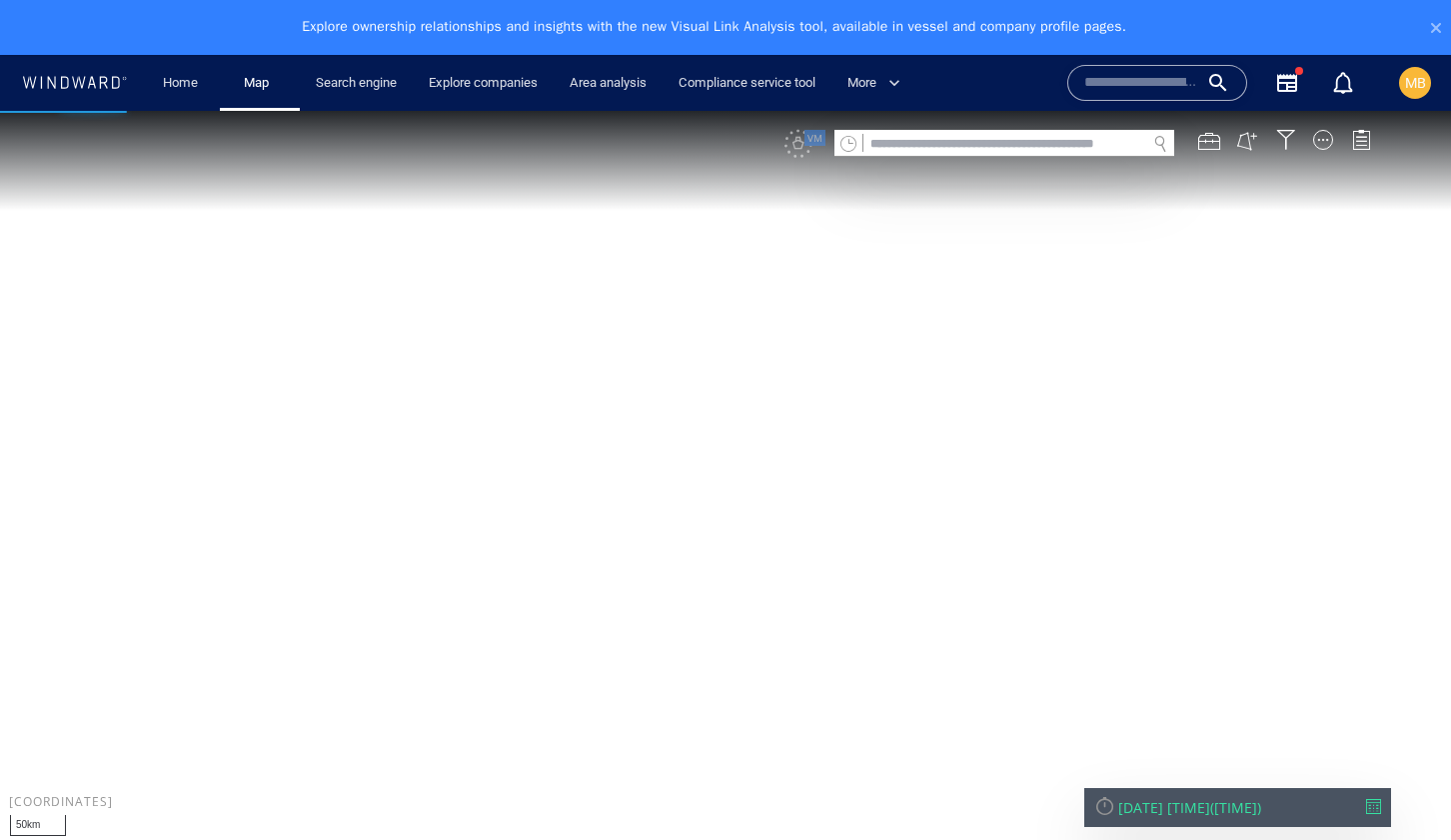 drag, startPoint x: 740, startPoint y: 562, endPoint x: 724, endPoint y: 257, distance: 305.41938 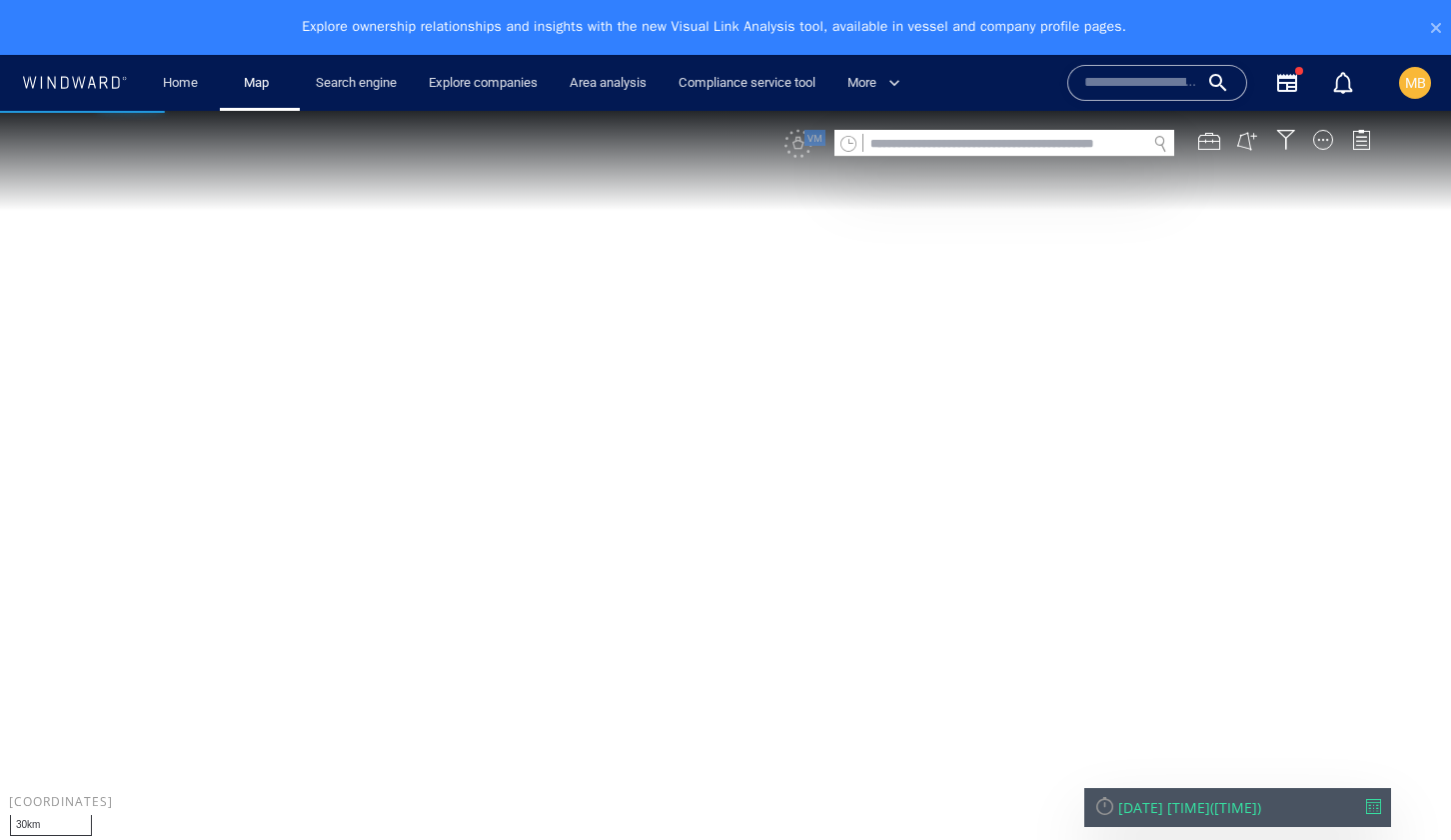 click at bounding box center (726, 492) 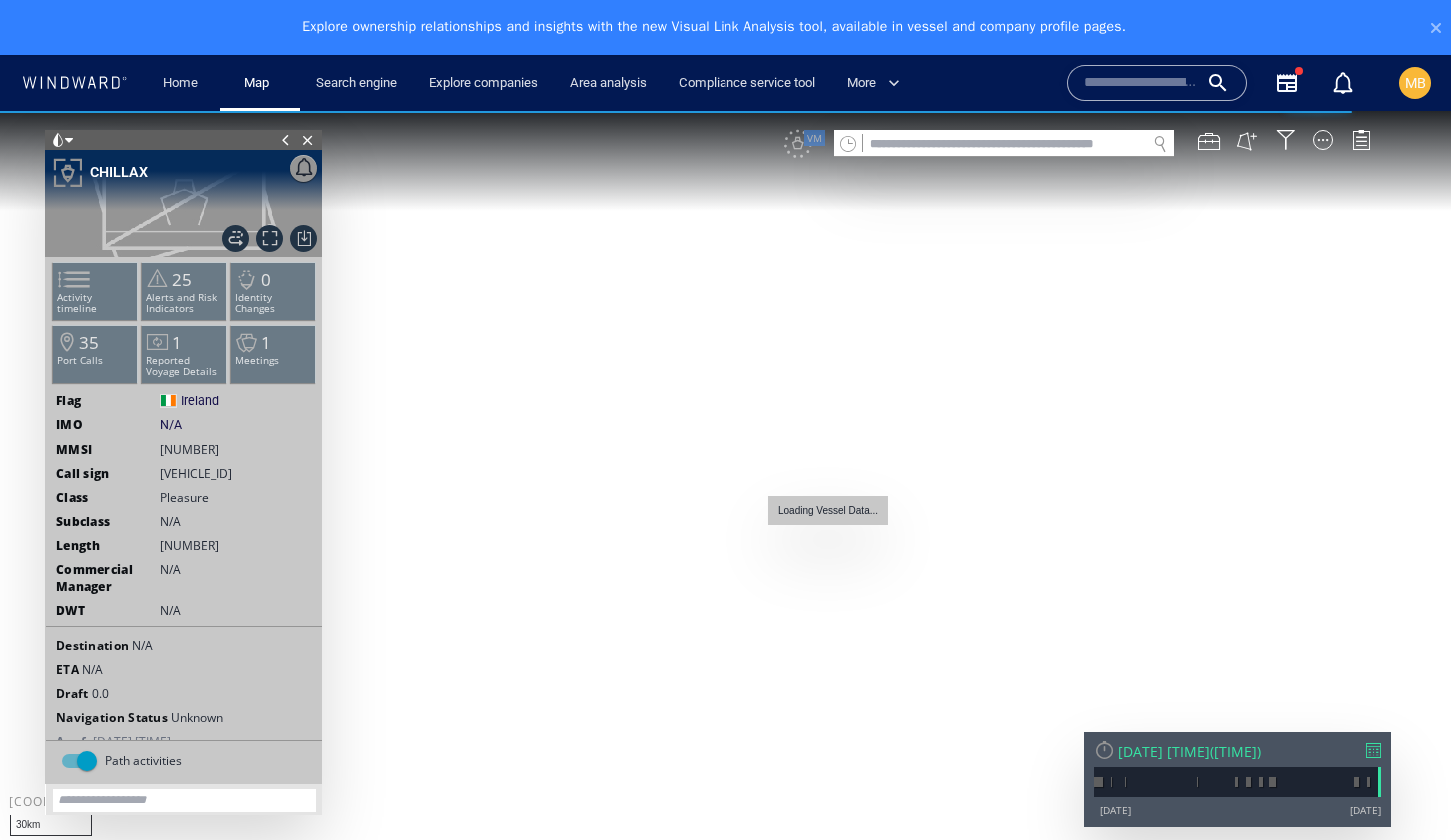 click at bounding box center [726, 492] 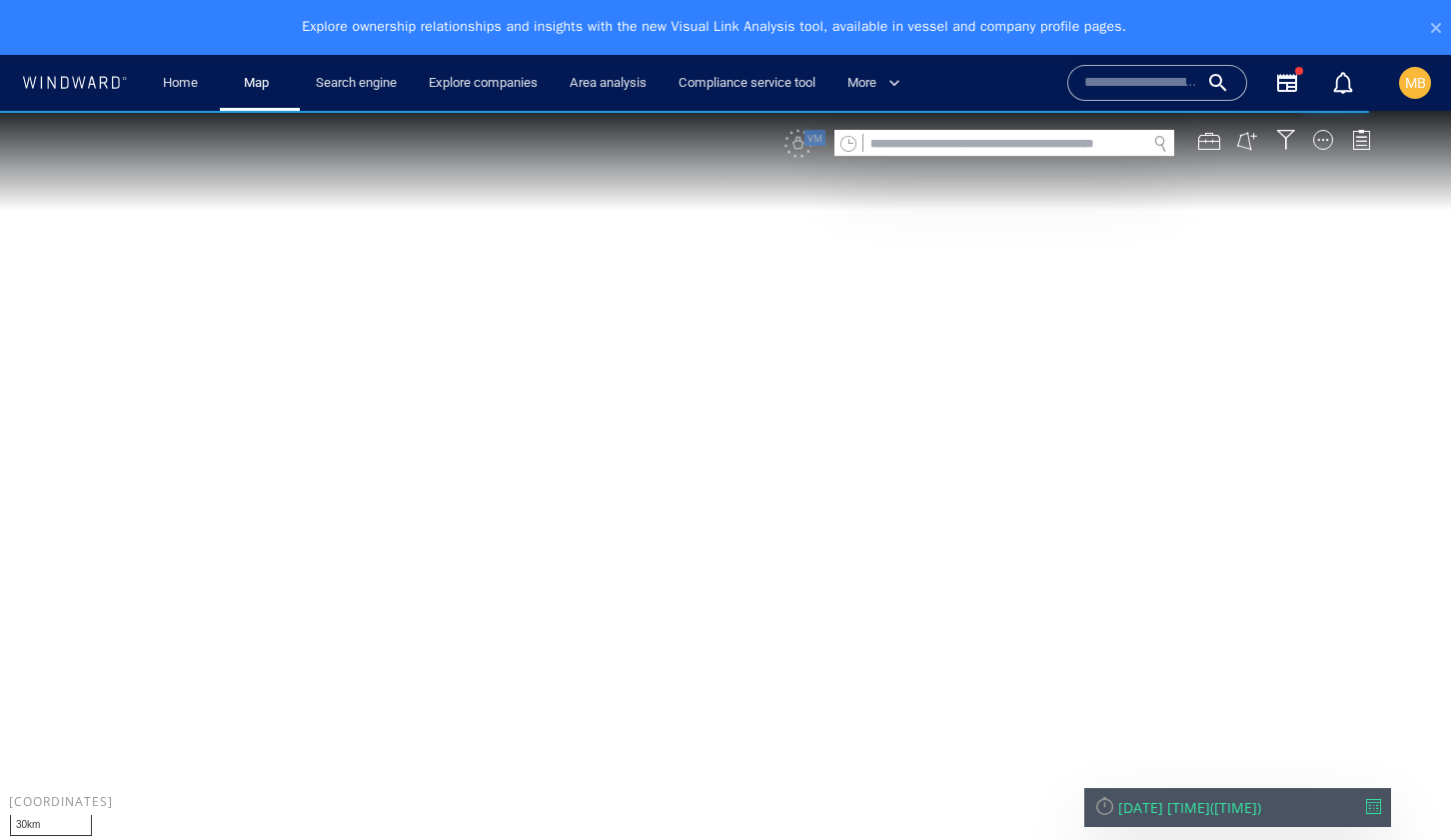 click at bounding box center (726, 492) 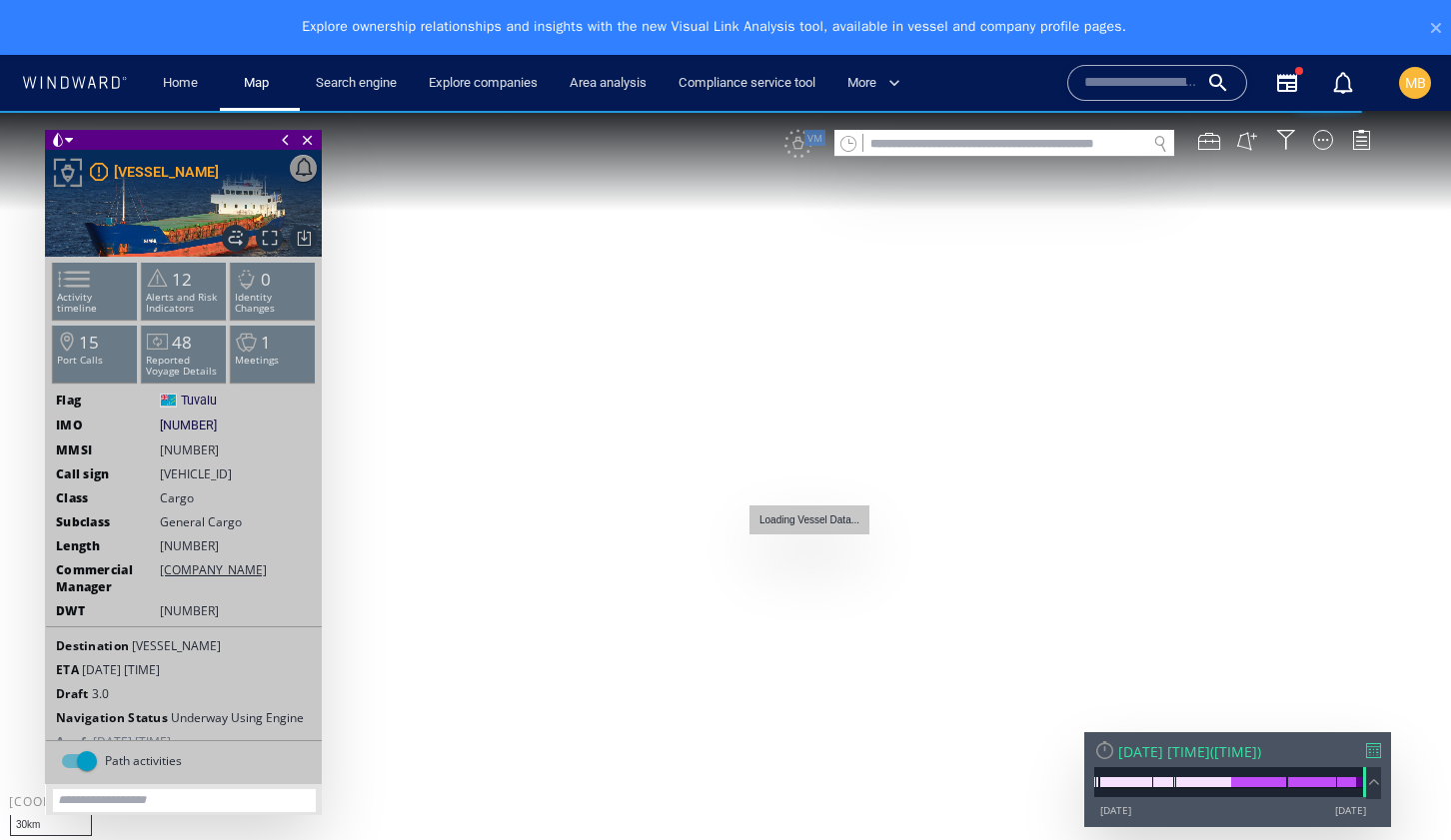 click at bounding box center (726, 492) 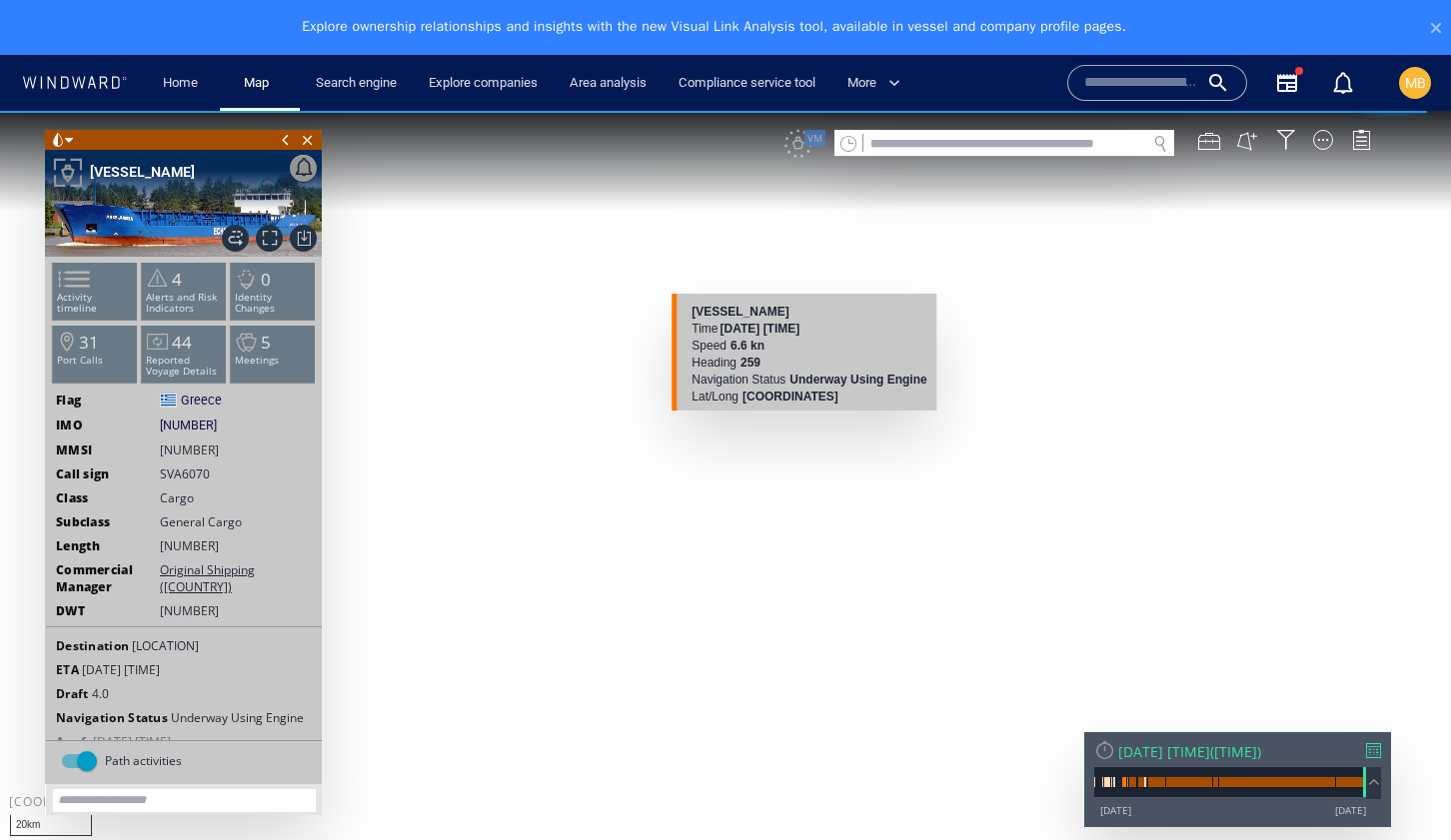 click at bounding box center (726, 492) 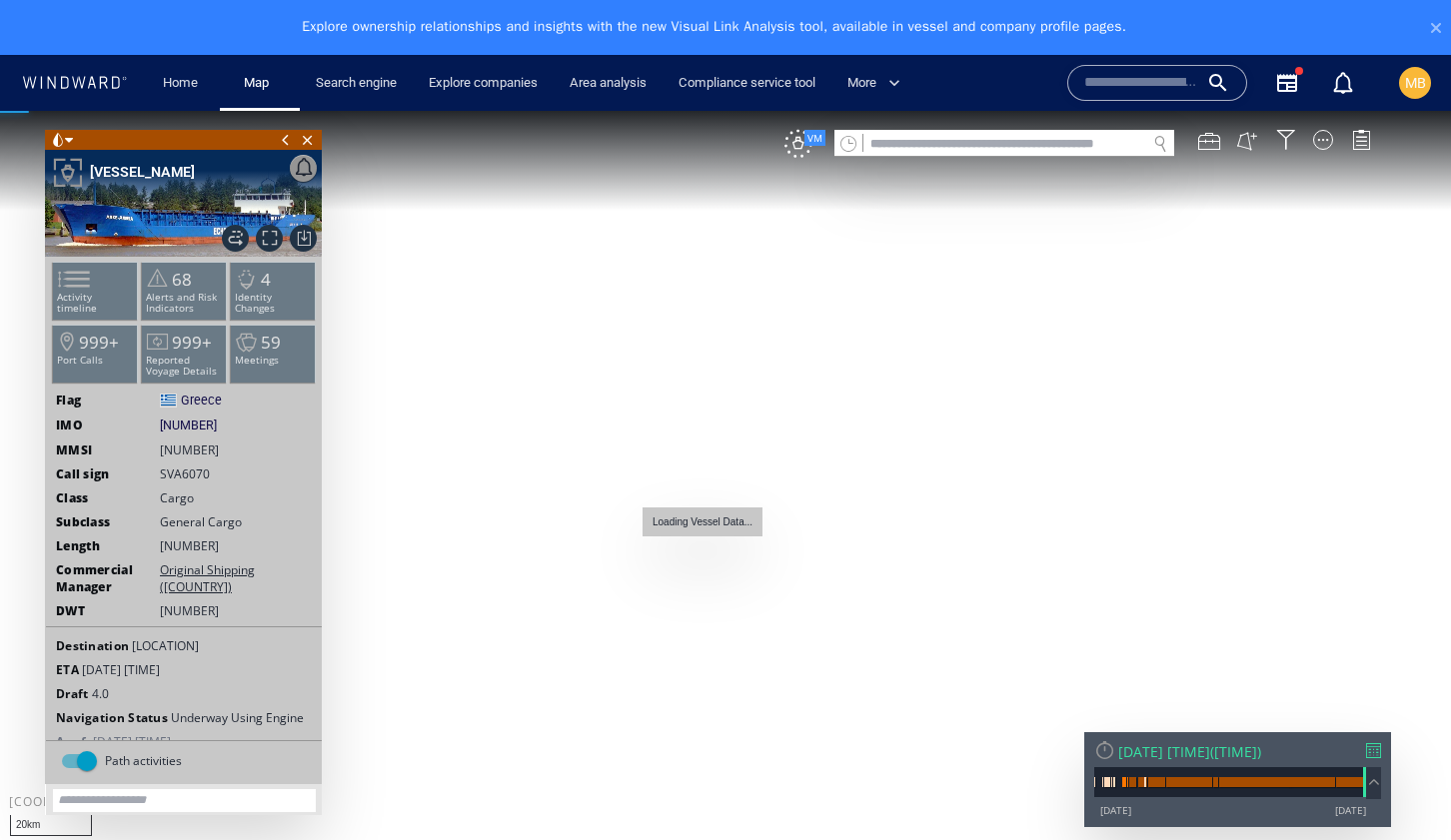 click at bounding box center (726, 492) 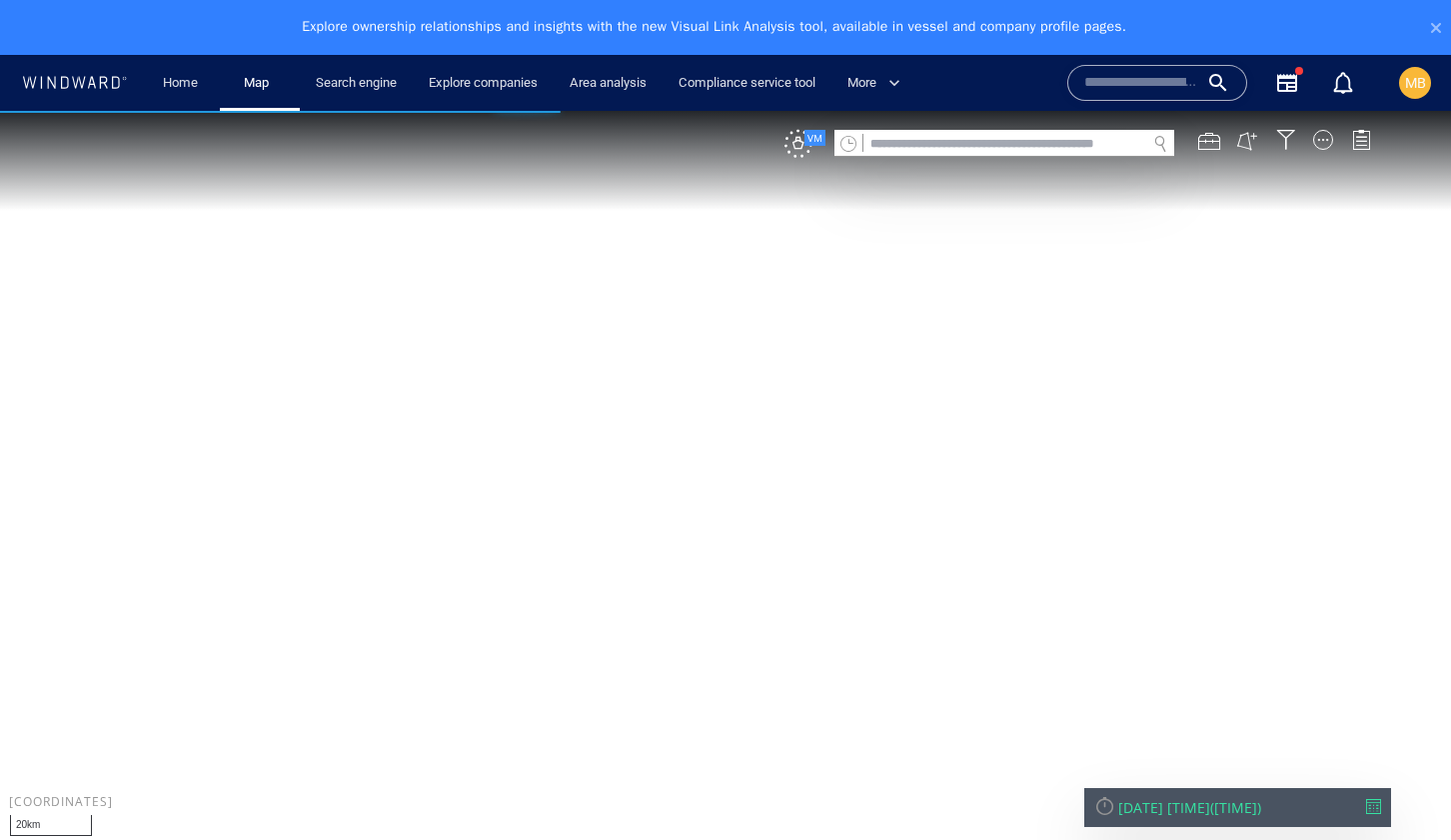 click at bounding box center (726, 492) 